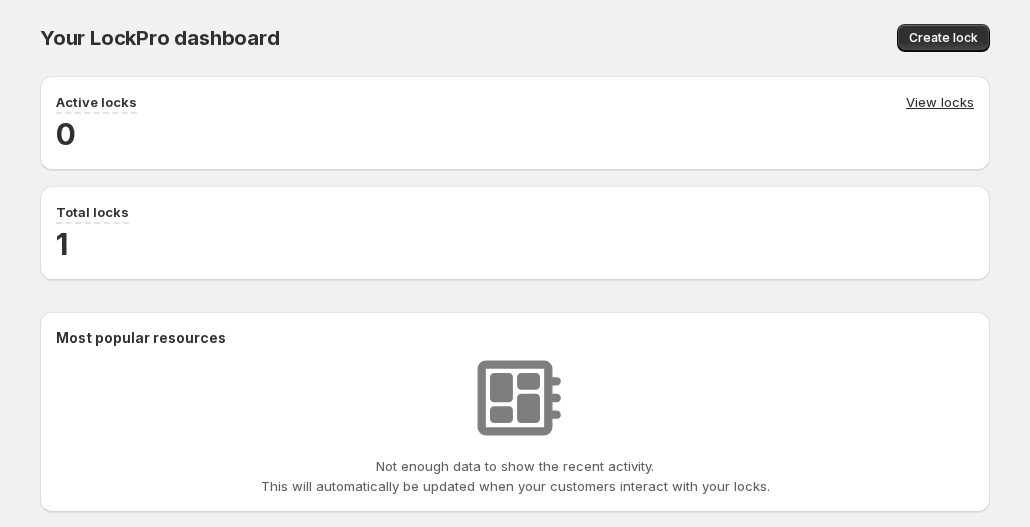 scroll, scrollTop: 0, scrollLeft: 0, axis: both 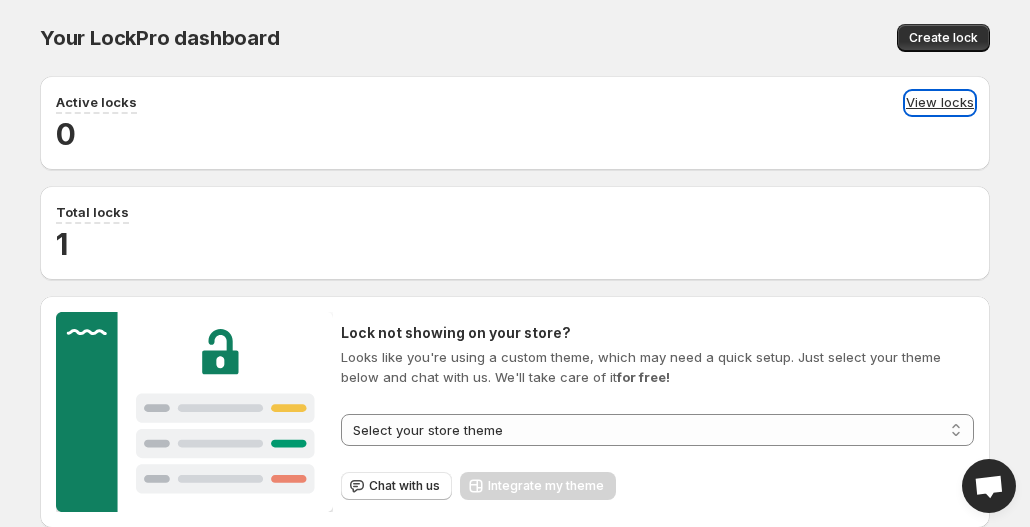 click on "View locks" at bounding box center [940, 103] 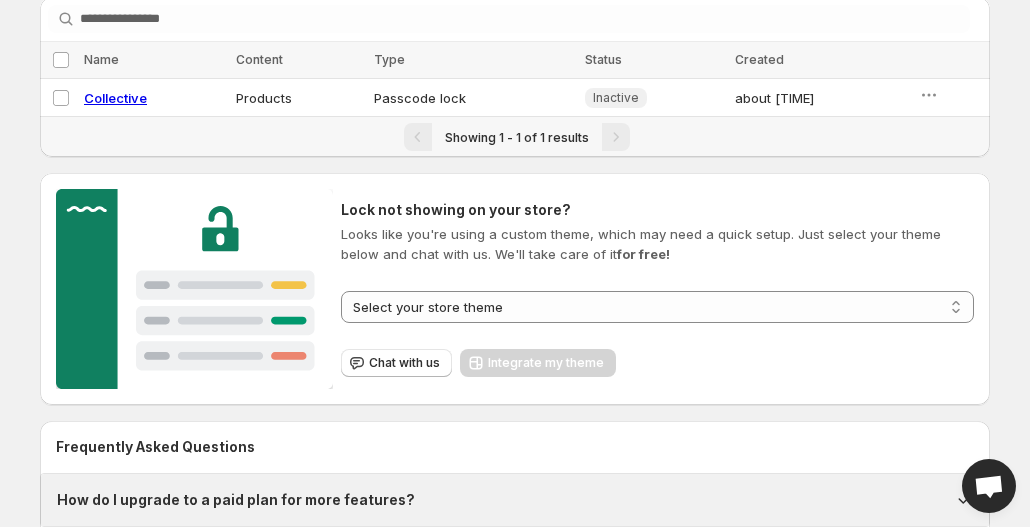 scroll, scrollTop: 100, scrollLeft: 0, axis: vertical 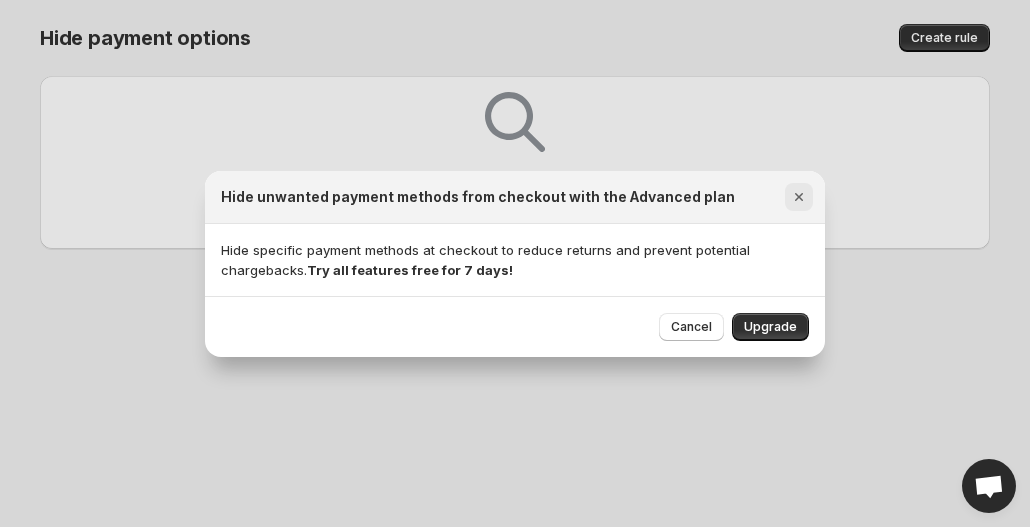 click at bounding box center (799, 197) 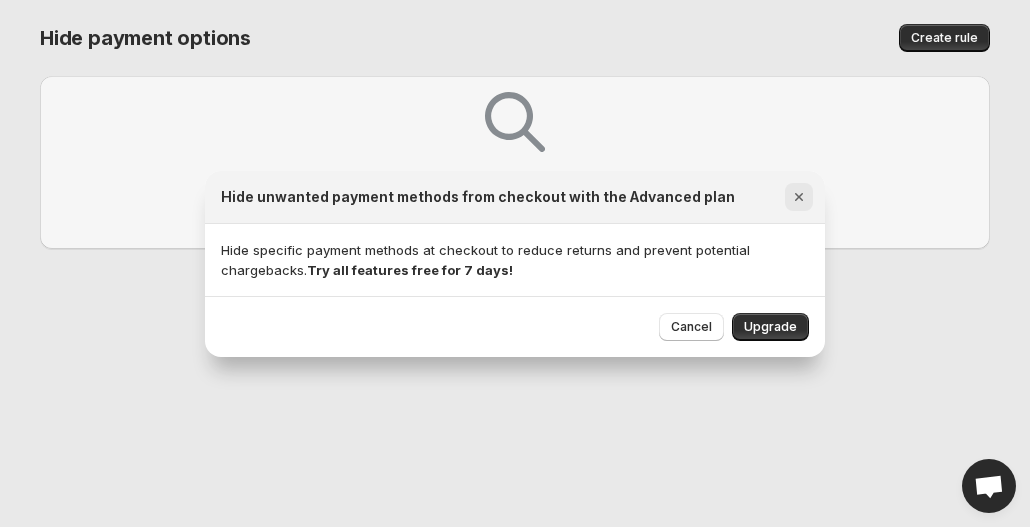 click 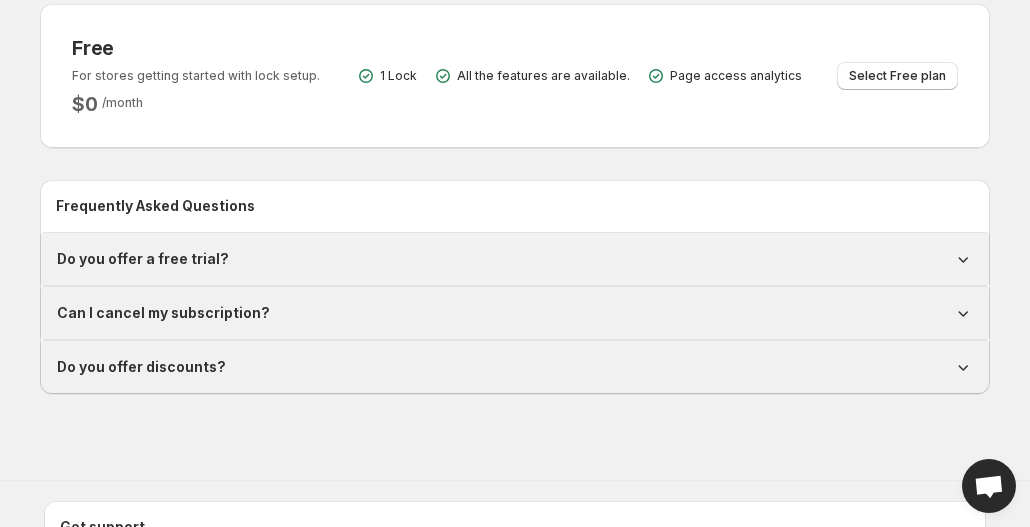 scroll, scrollTop: 808, scrollLeft: 0, axis: vertical 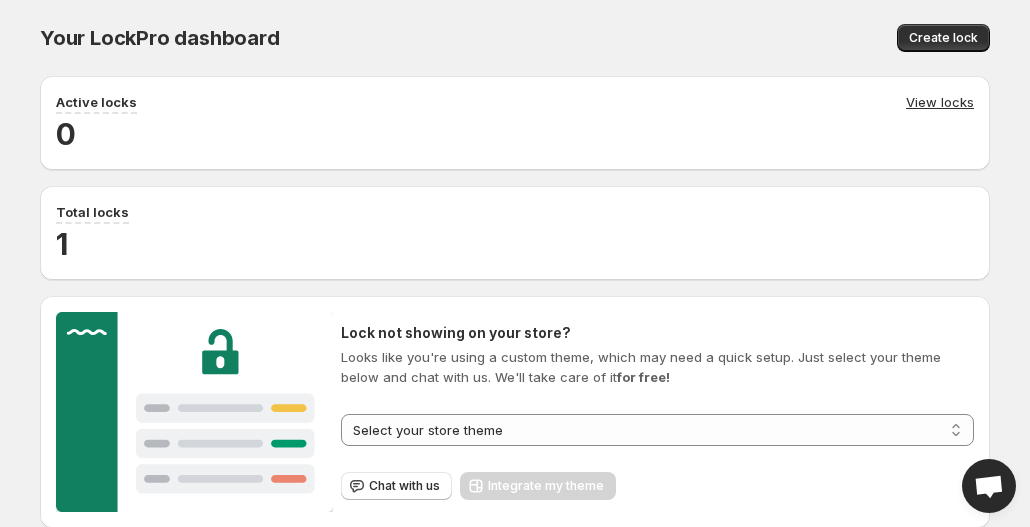 click at bounding box center (989, 486) 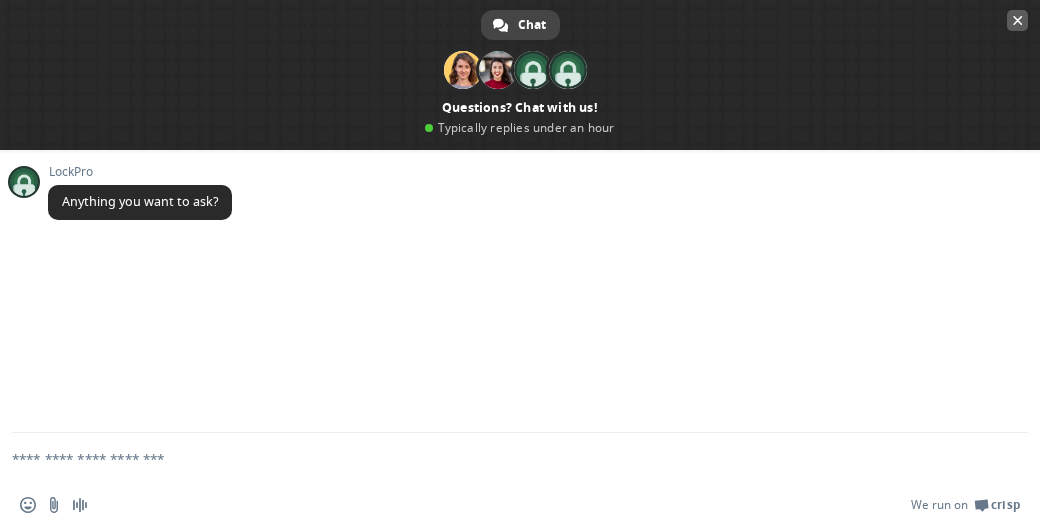 click at bounding box center [1018, 20] 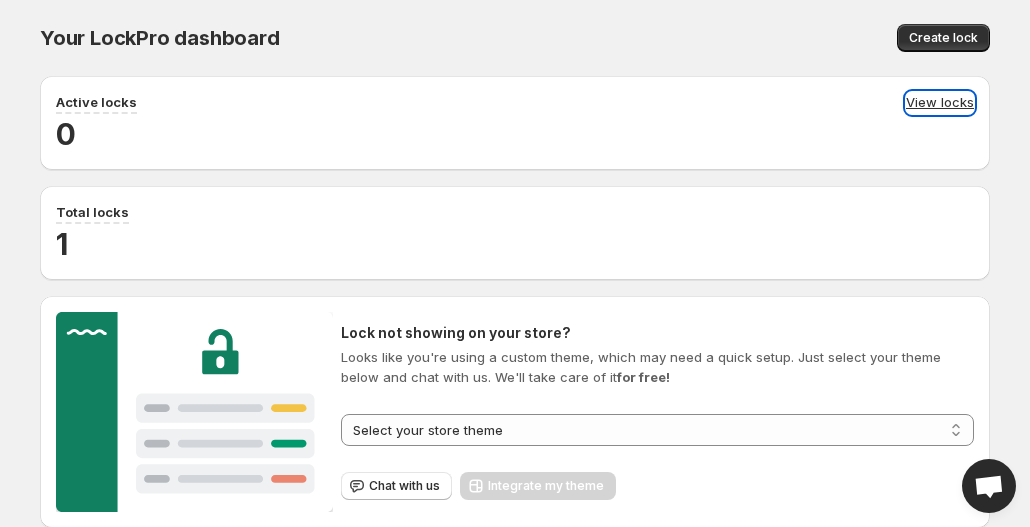 click on "View locks" at bounding box center (940, 103) 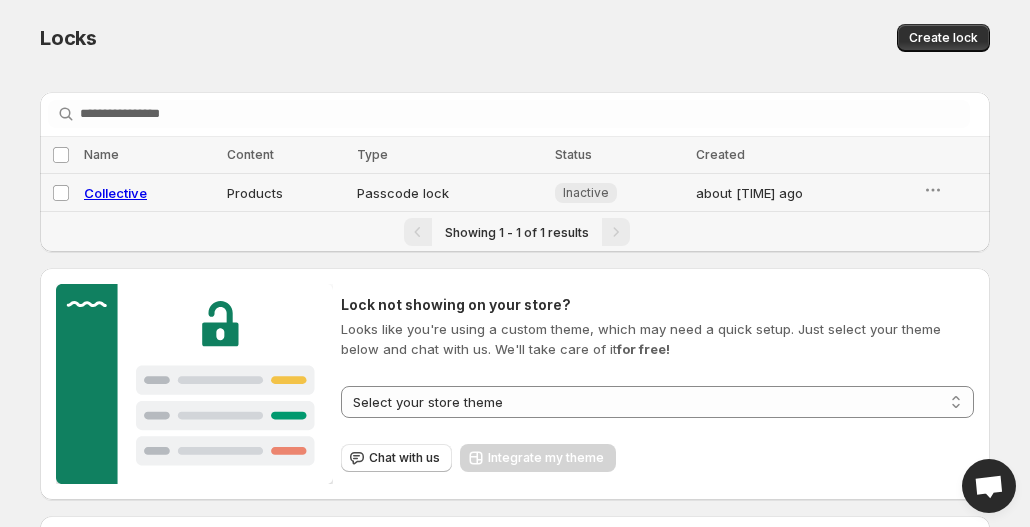click on "Collective" at bounding box center [115, 193] 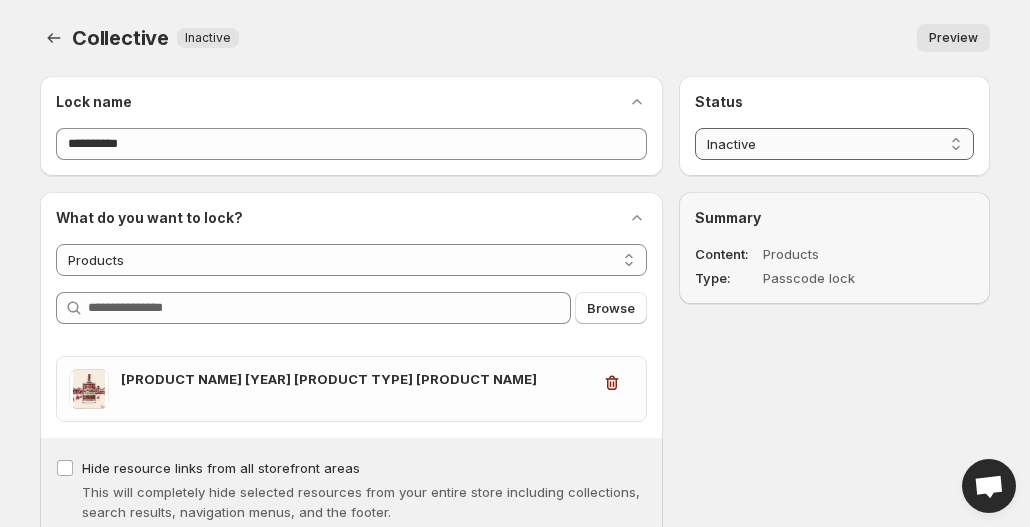 click on "**********" at bounding box center (834, 144) 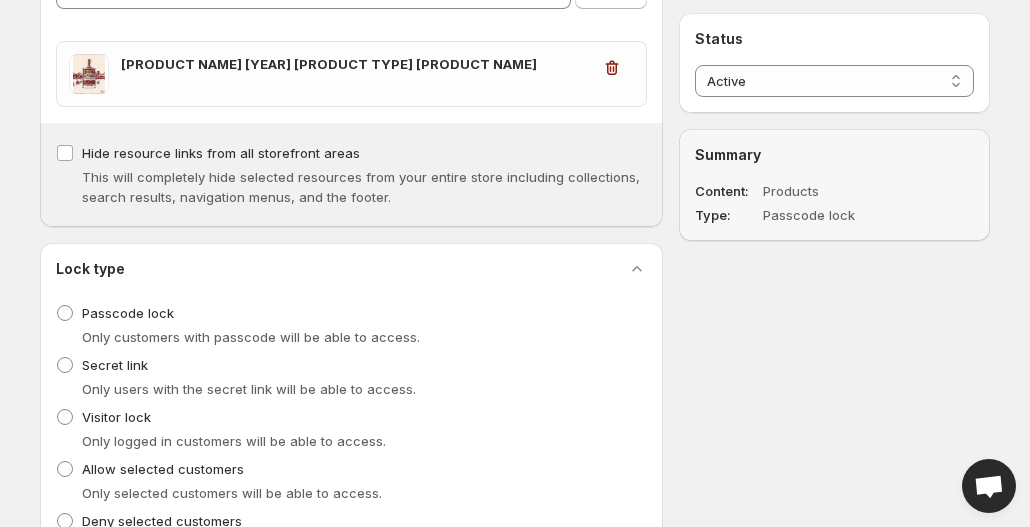 scroll, scrollTop: 316, scrollLeft: 0, axis: vertical 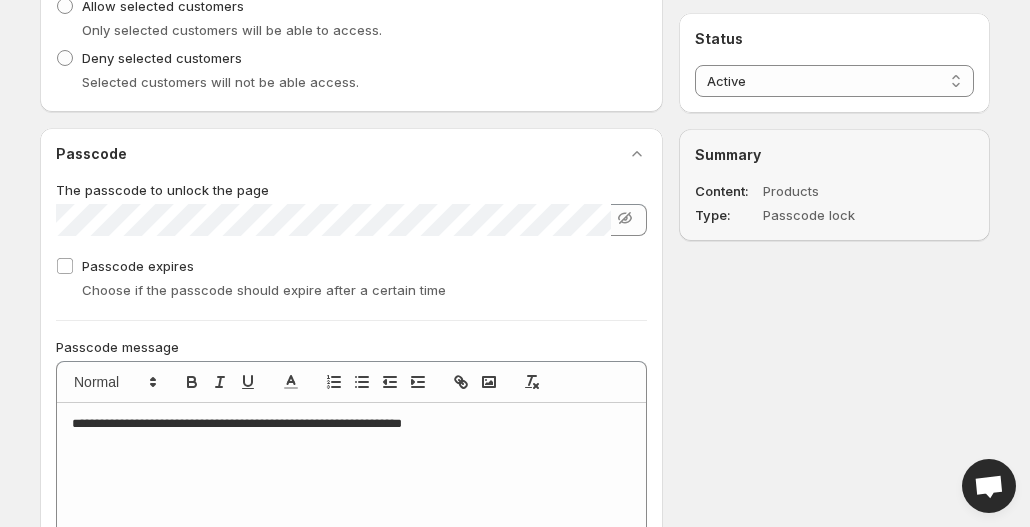 drag, startPoint x: 626, startPoint y: 223, endPoint x: 590, endPoint y: 269, distance: 58.412327 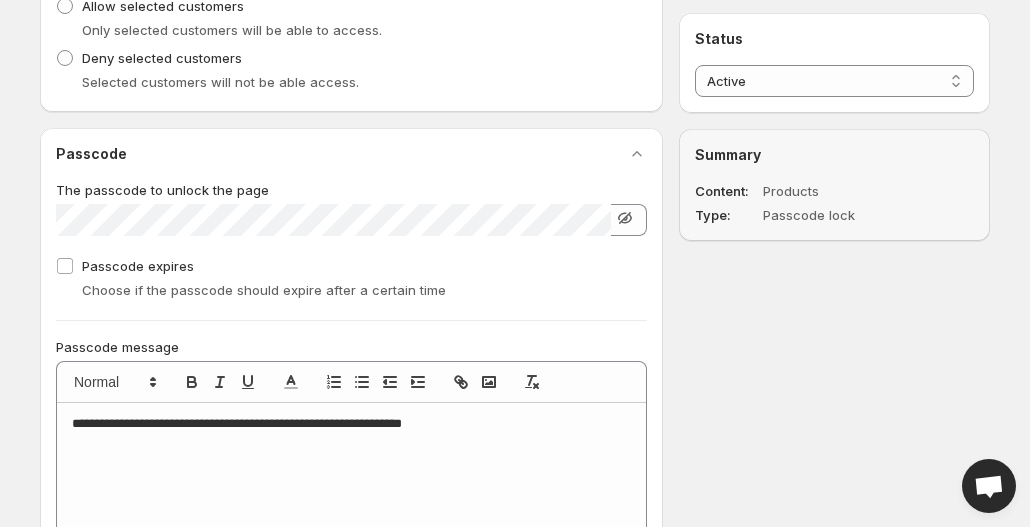 click 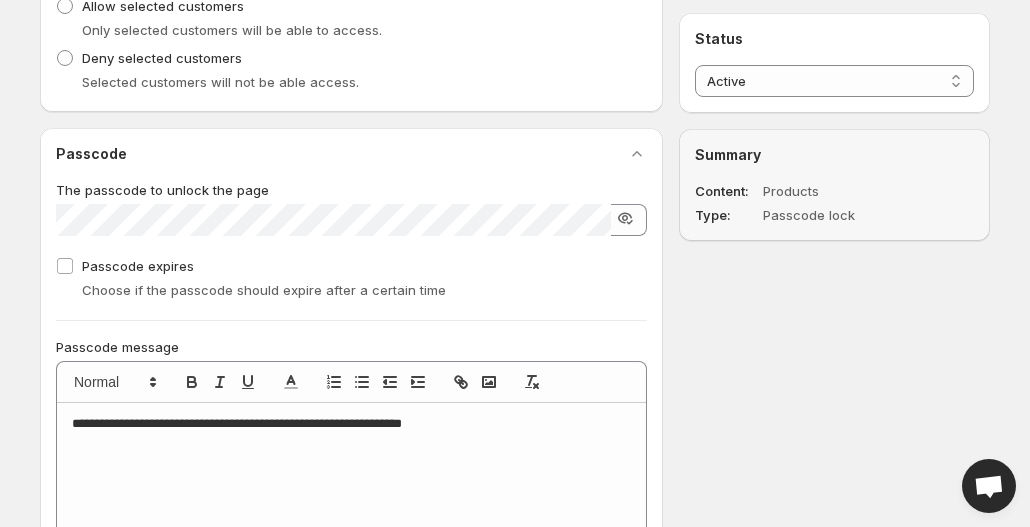 click 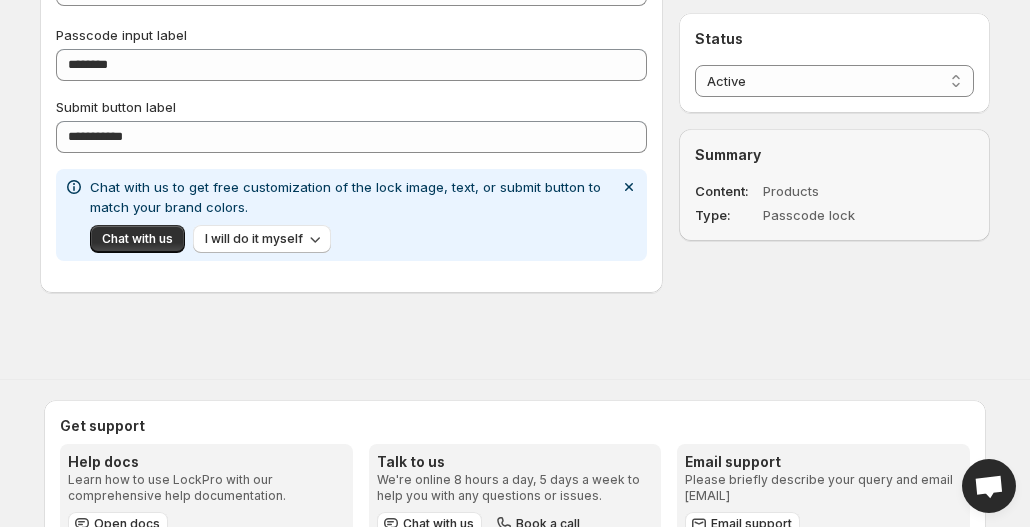 scroll, scrollTop: 1392, scrollLeft: 0, axis: vertical 